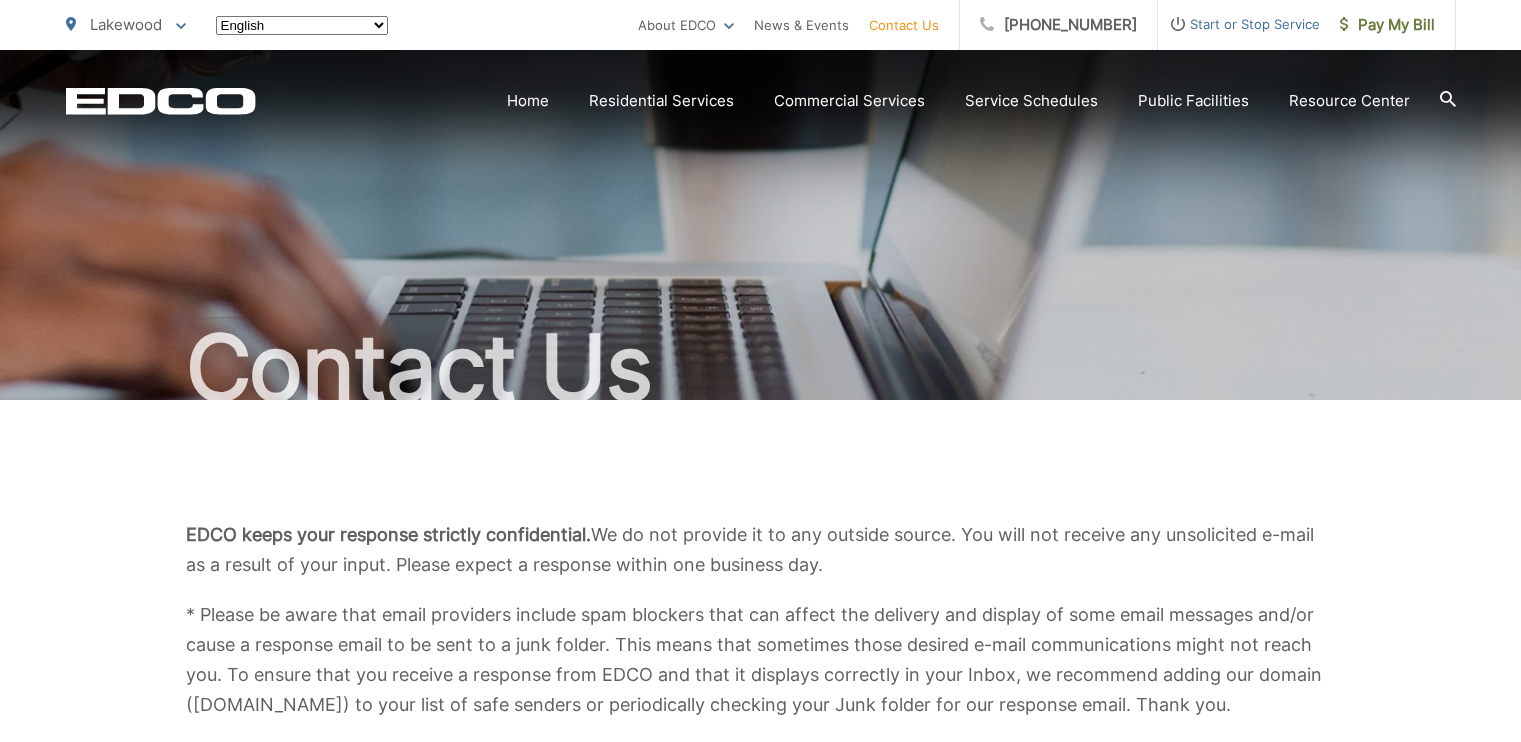 scroll, scrollTop: 0, scrollLeft: 0, axis: both 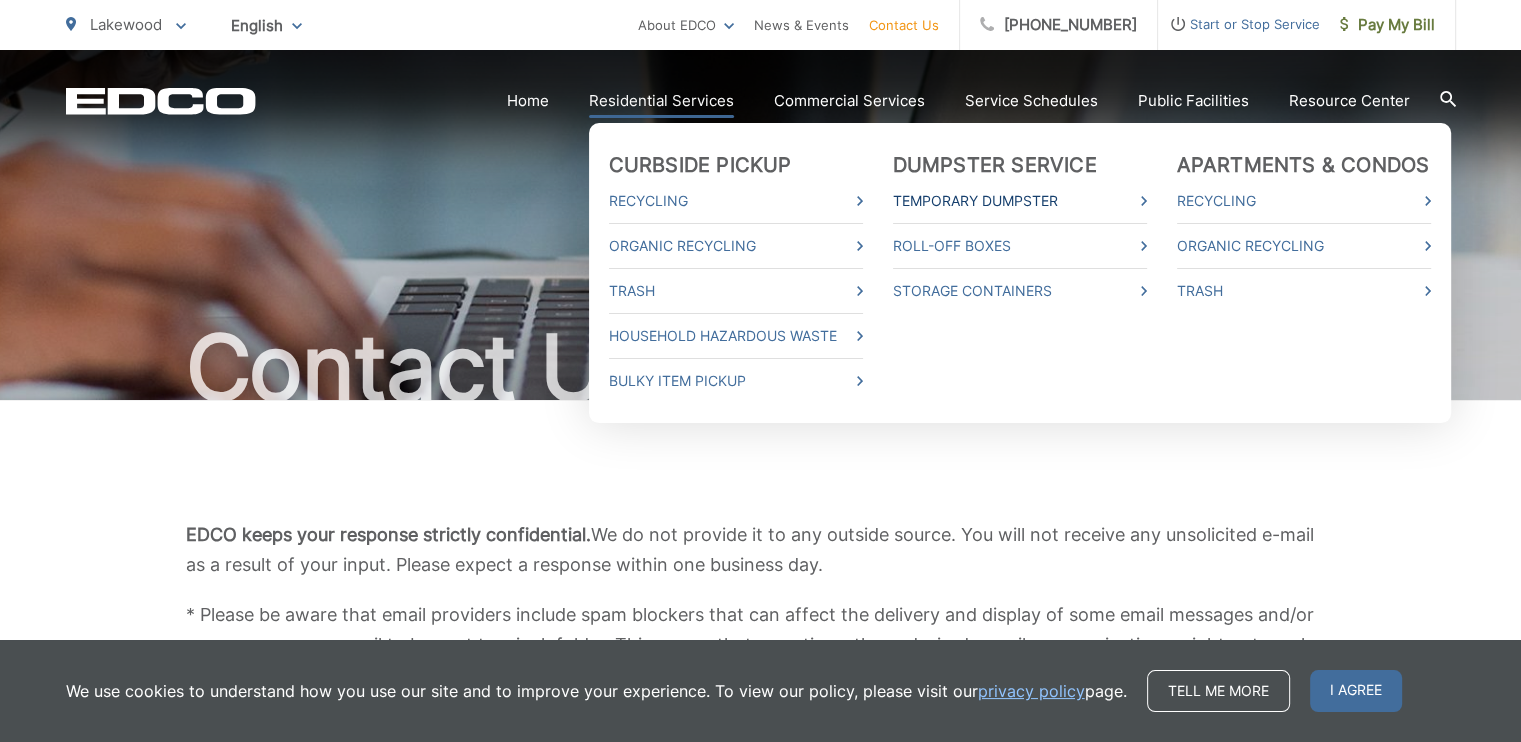 click on "Temporary Dumpster" at bounding box center (1020, 201) 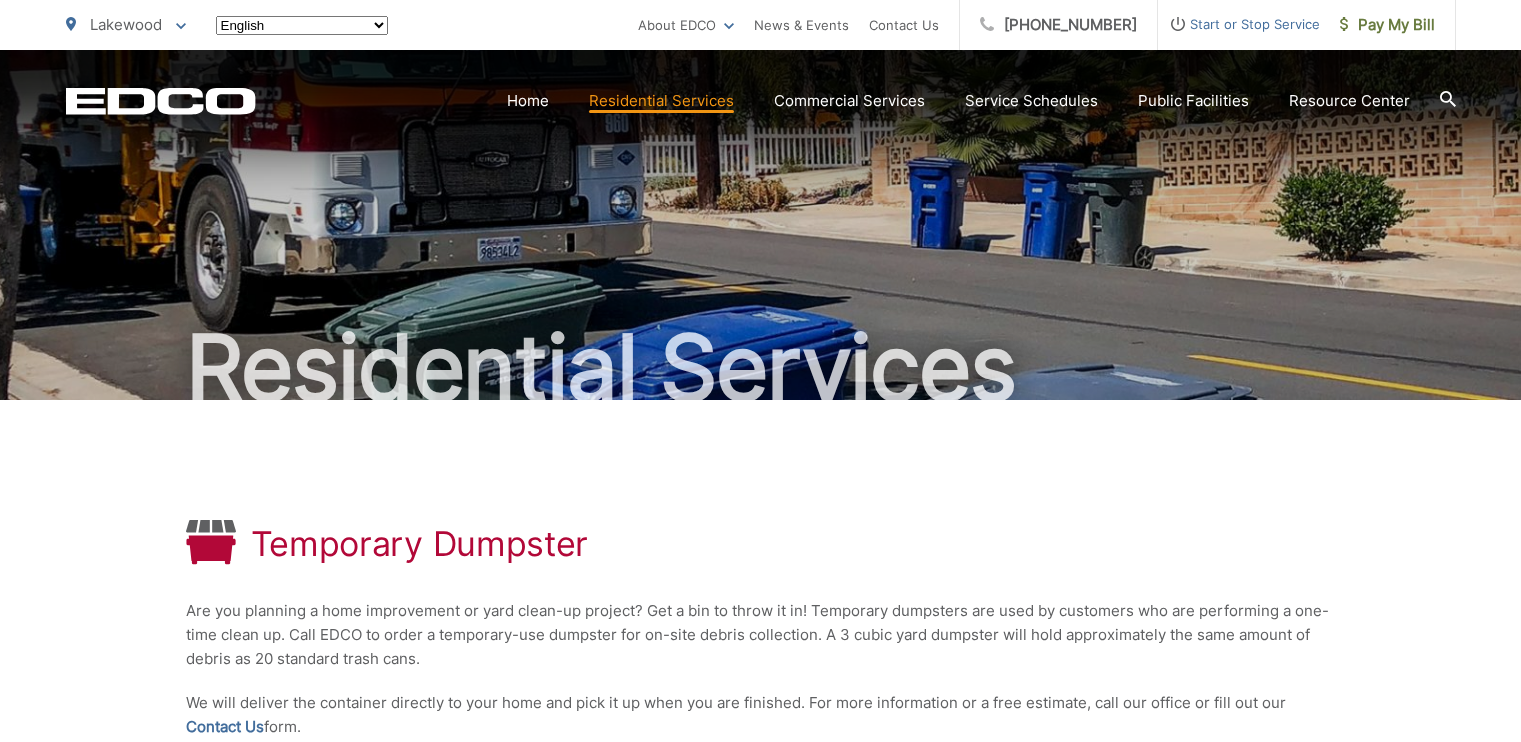 scroll, scrollTop: 0, scrollLeft: 0, axis: both 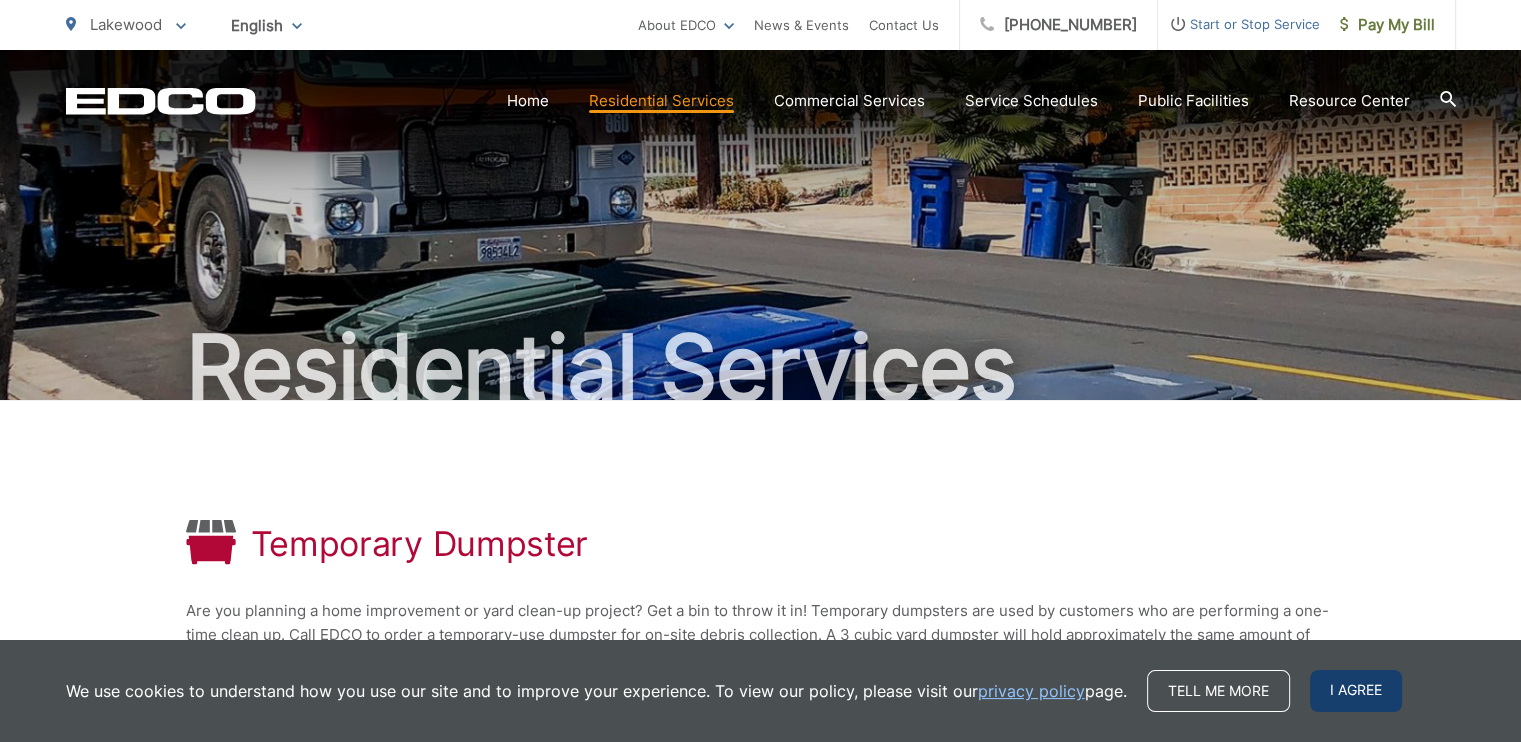 click on "I agree" at bounding box center [1356, 691] 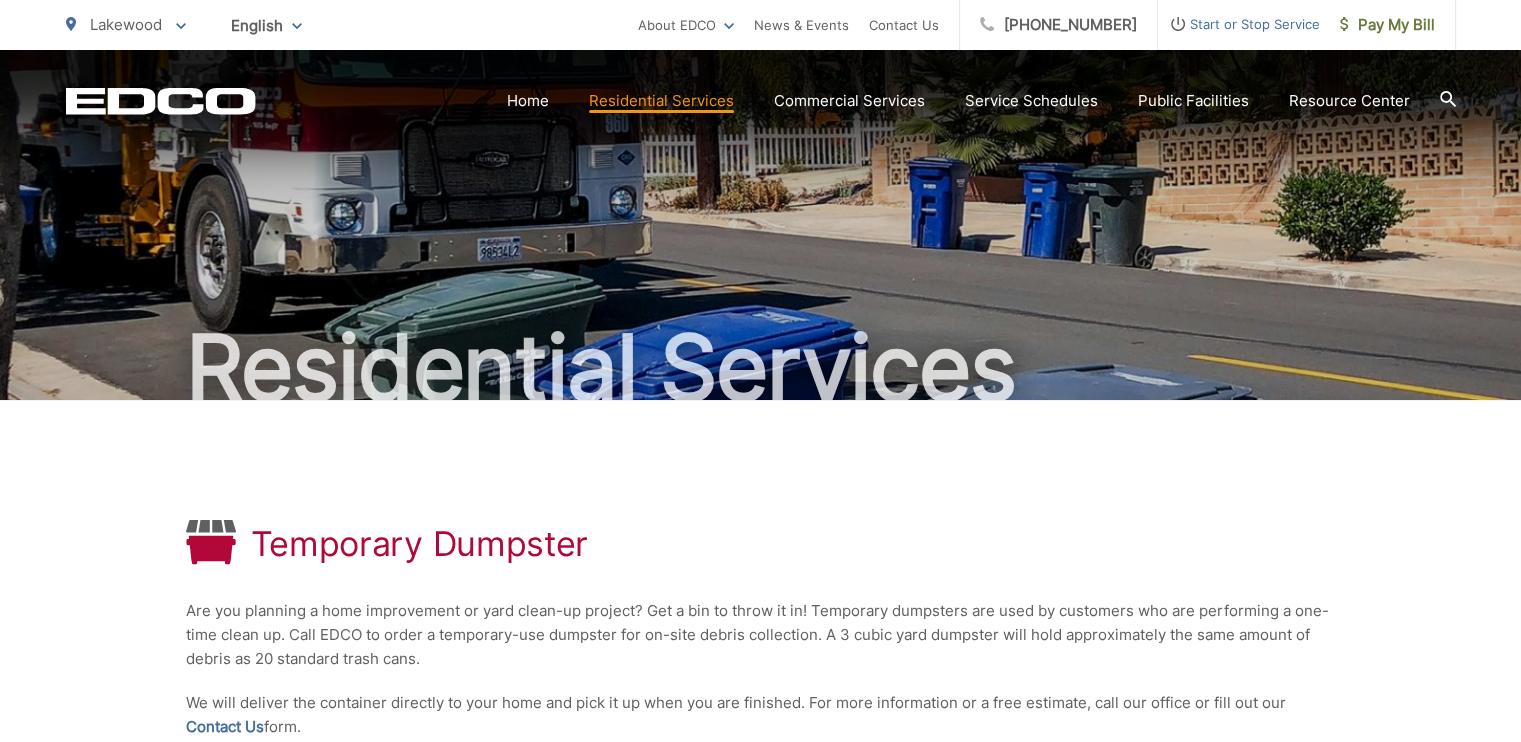click on "Temporary Dumpster" at bounding box center [761, 544] 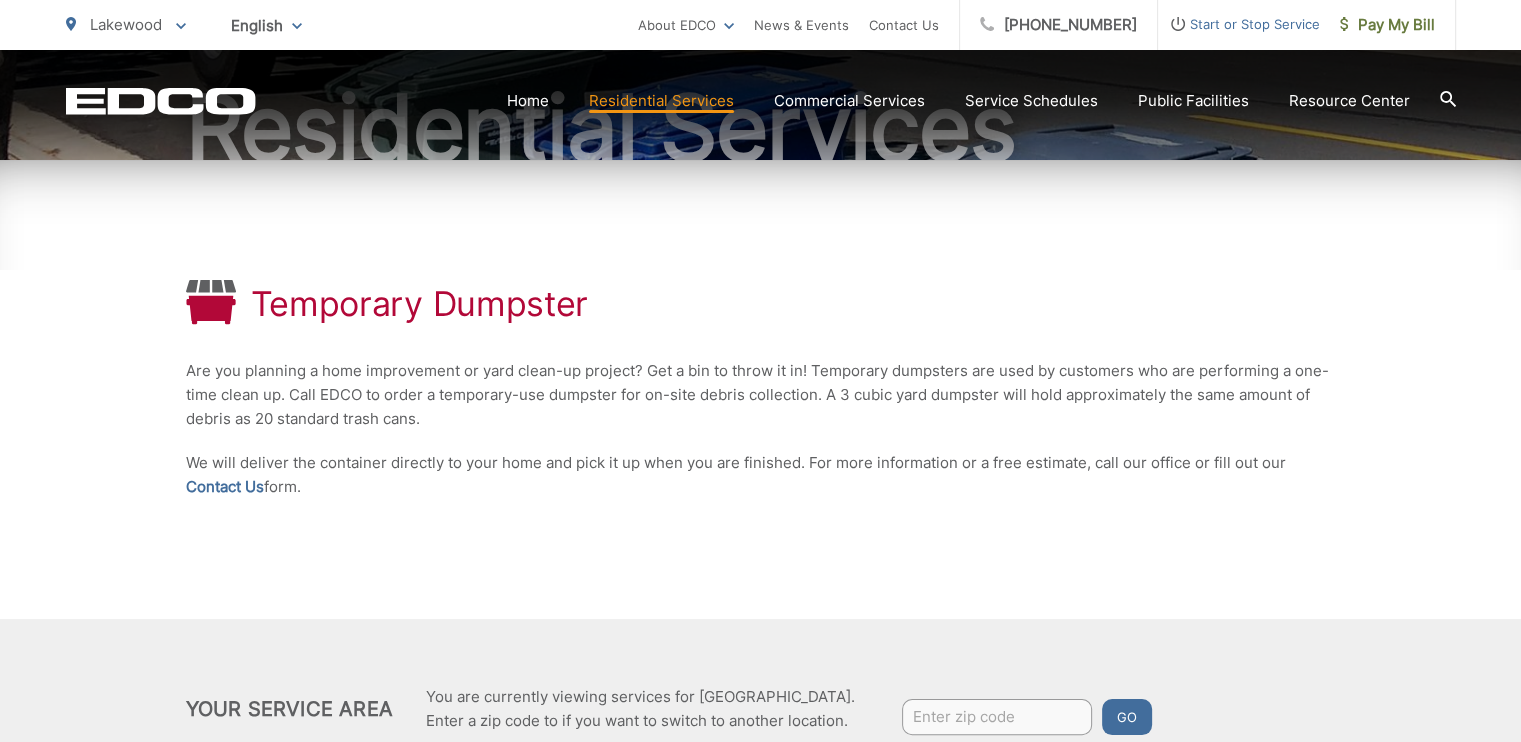 scroll, scrollTop: 200, scrollLeft: 0, axis: vertical 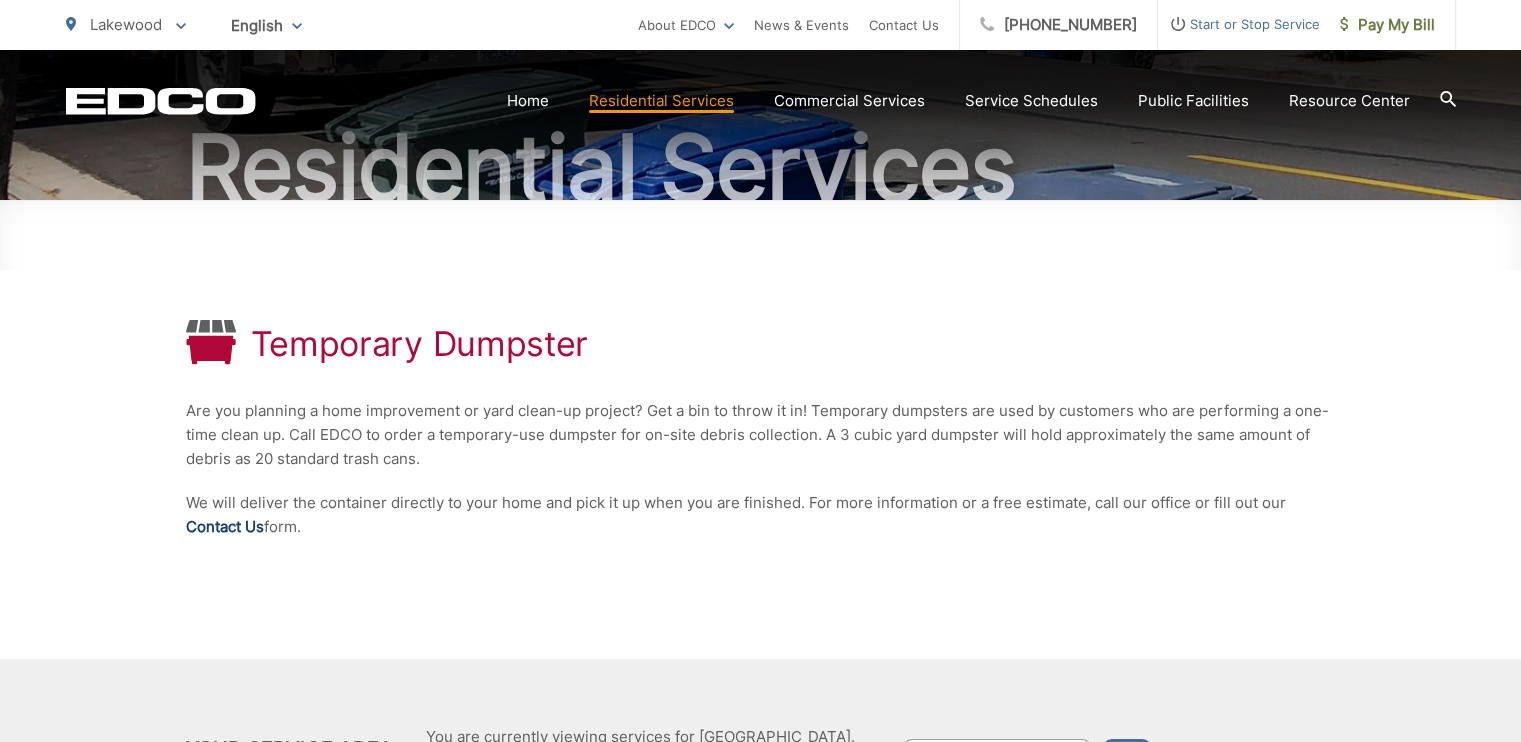 click on "Contact Us" at bounding box center [225, 527] 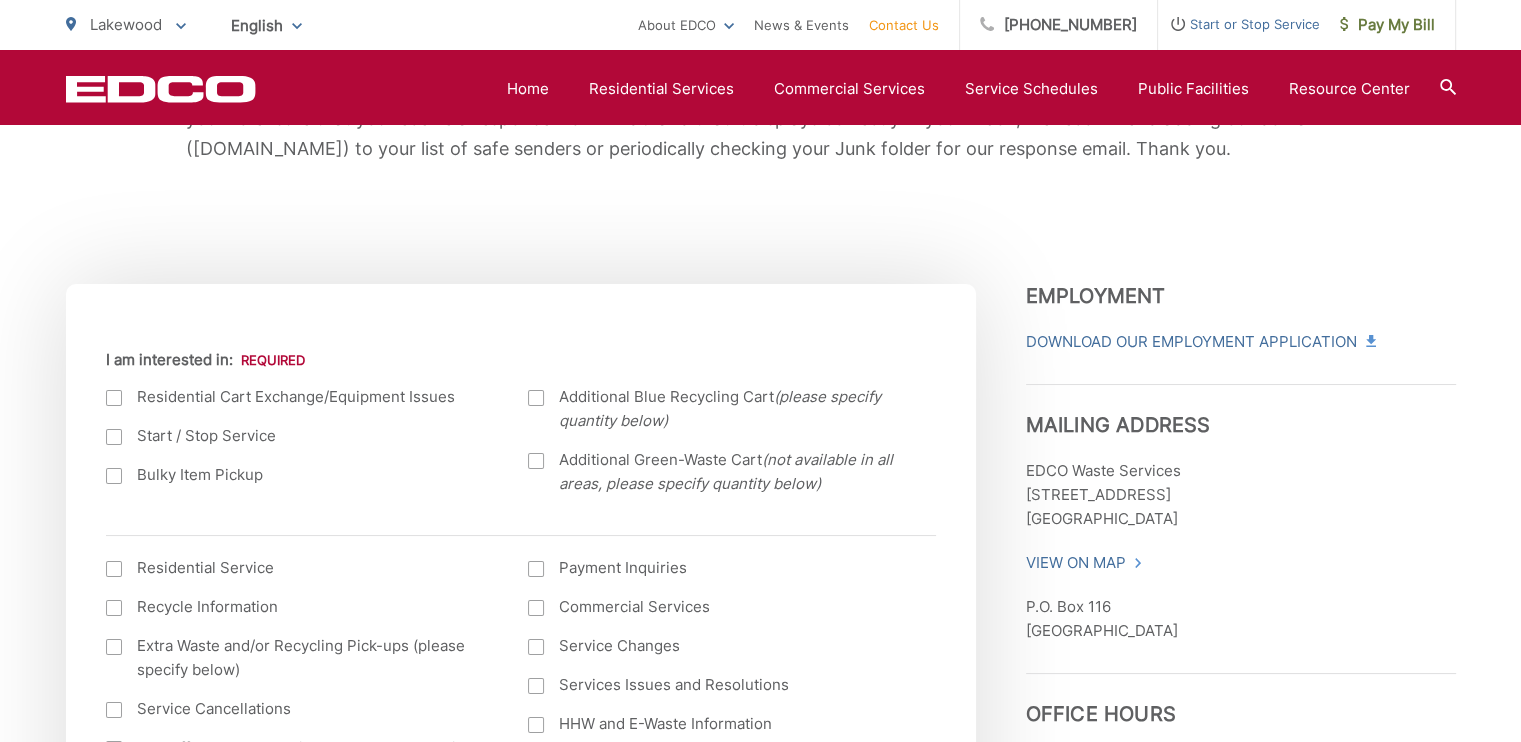 scroll, scrollTop: 560, scrollLeft: 0, axis: vertical 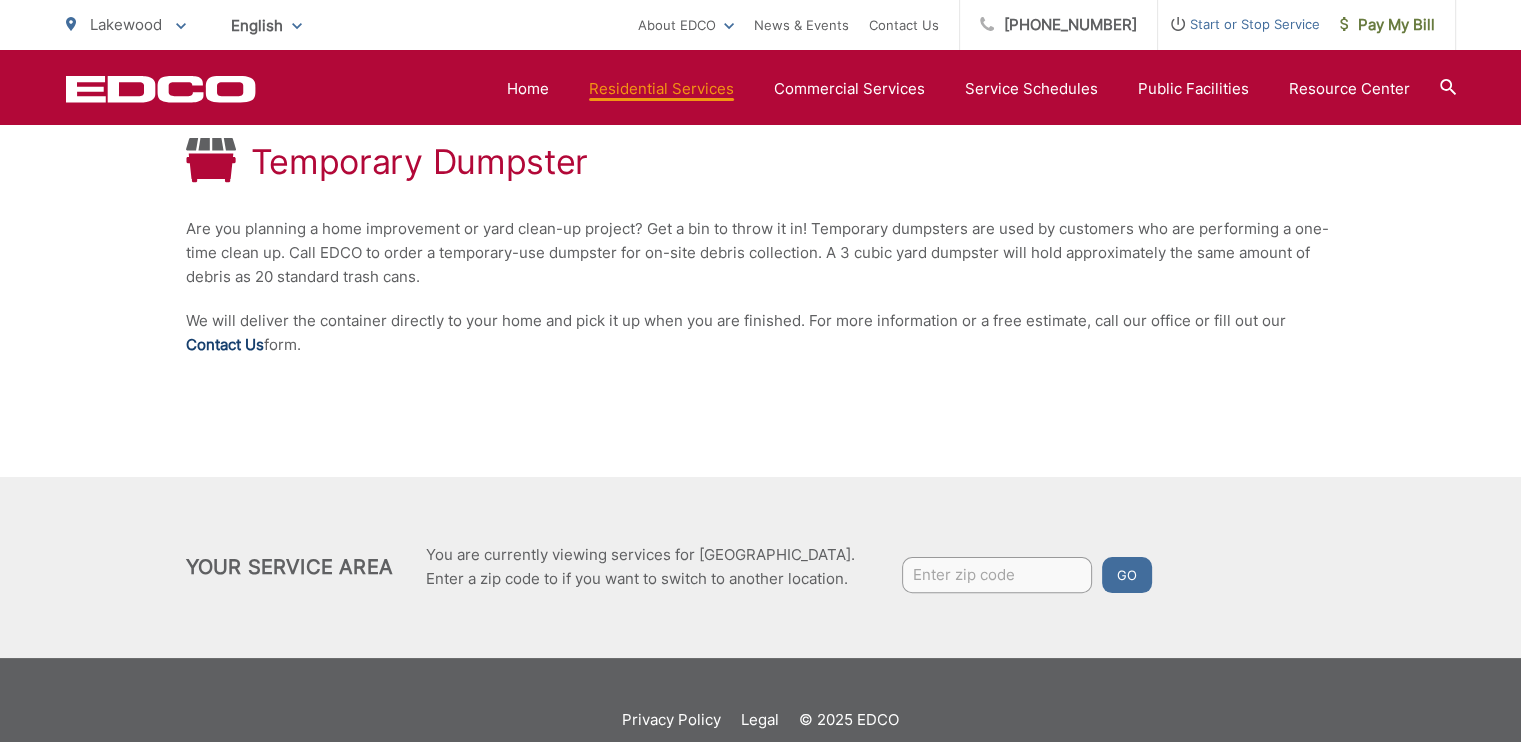 click on "Contact Us" at bounding box center [225, 345] 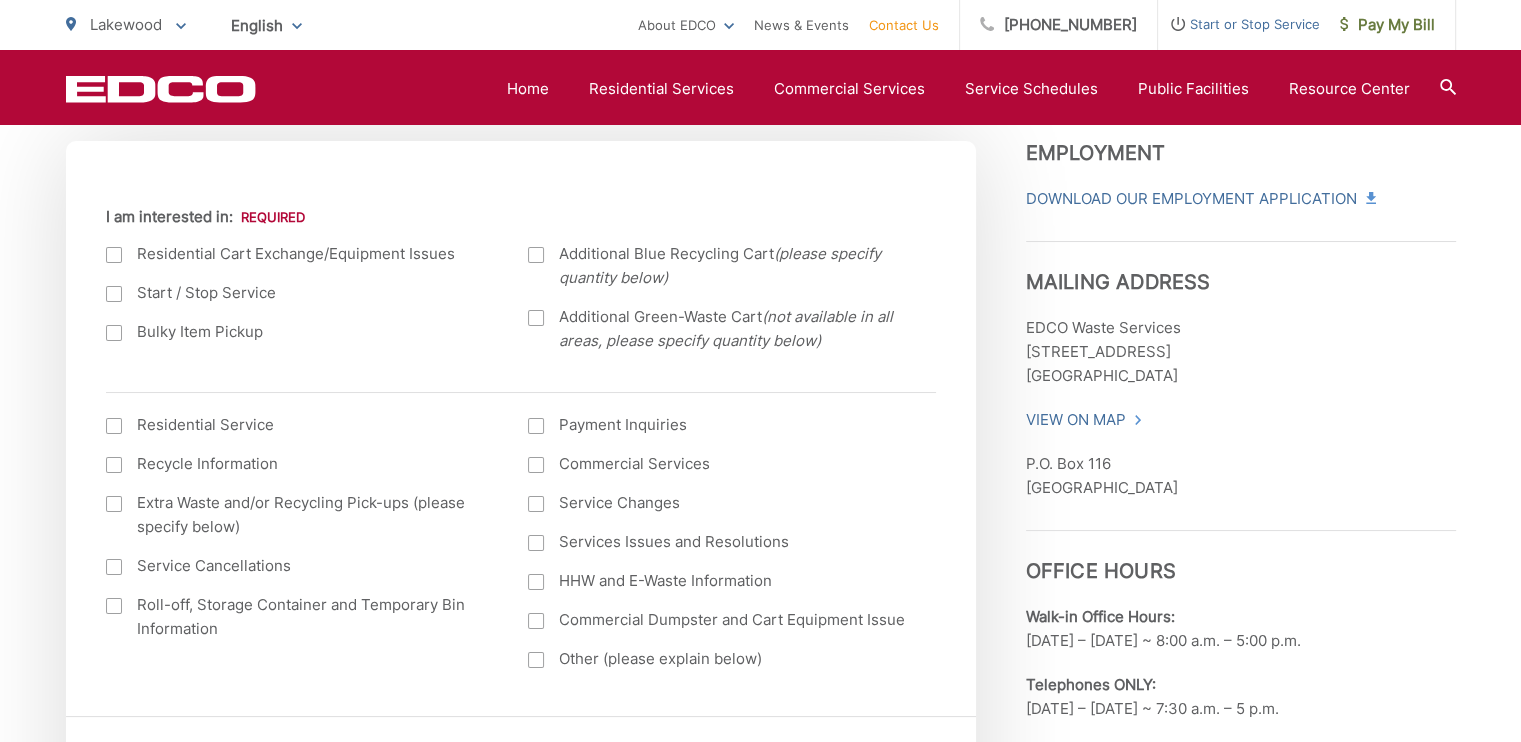 scroll, scrollTop: 760, scrollLeft: 0, axis: vertical 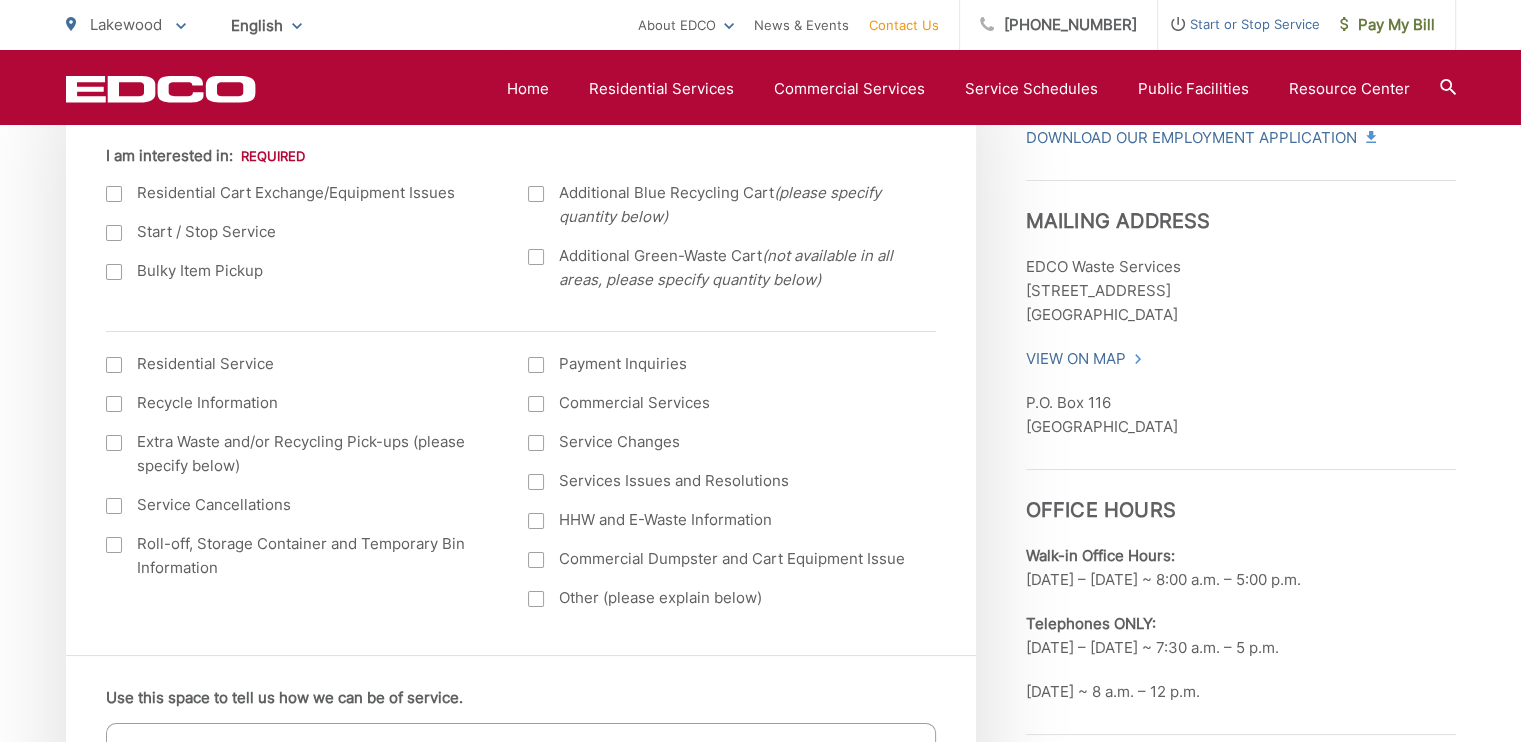 click at bounding box center [114, 545] 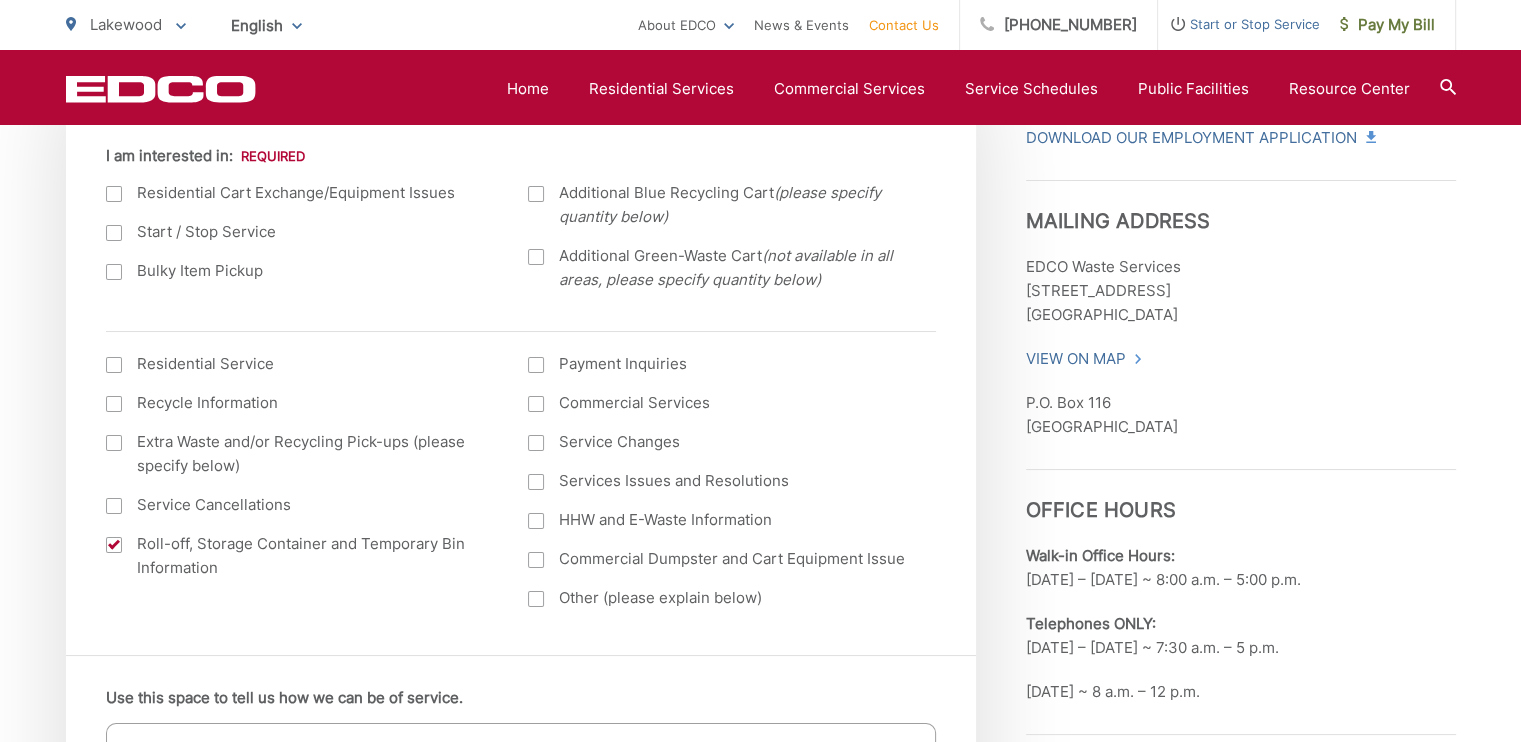 click on "Residential Service
Recycle Information
Extra Waste and/or Recycling Pick-ups (please specify below)
Service Cancellations
Roll-off, Storage Container and Temporary Bin Information
Payment Inquiries
Commercial Services
Service Changes
Services Issues and Resolutions
HHW and E-Waste Information
Commercial Dumpster and Cart Equipment Issue
Other (please explain below)" at bounding box center [521, 488] 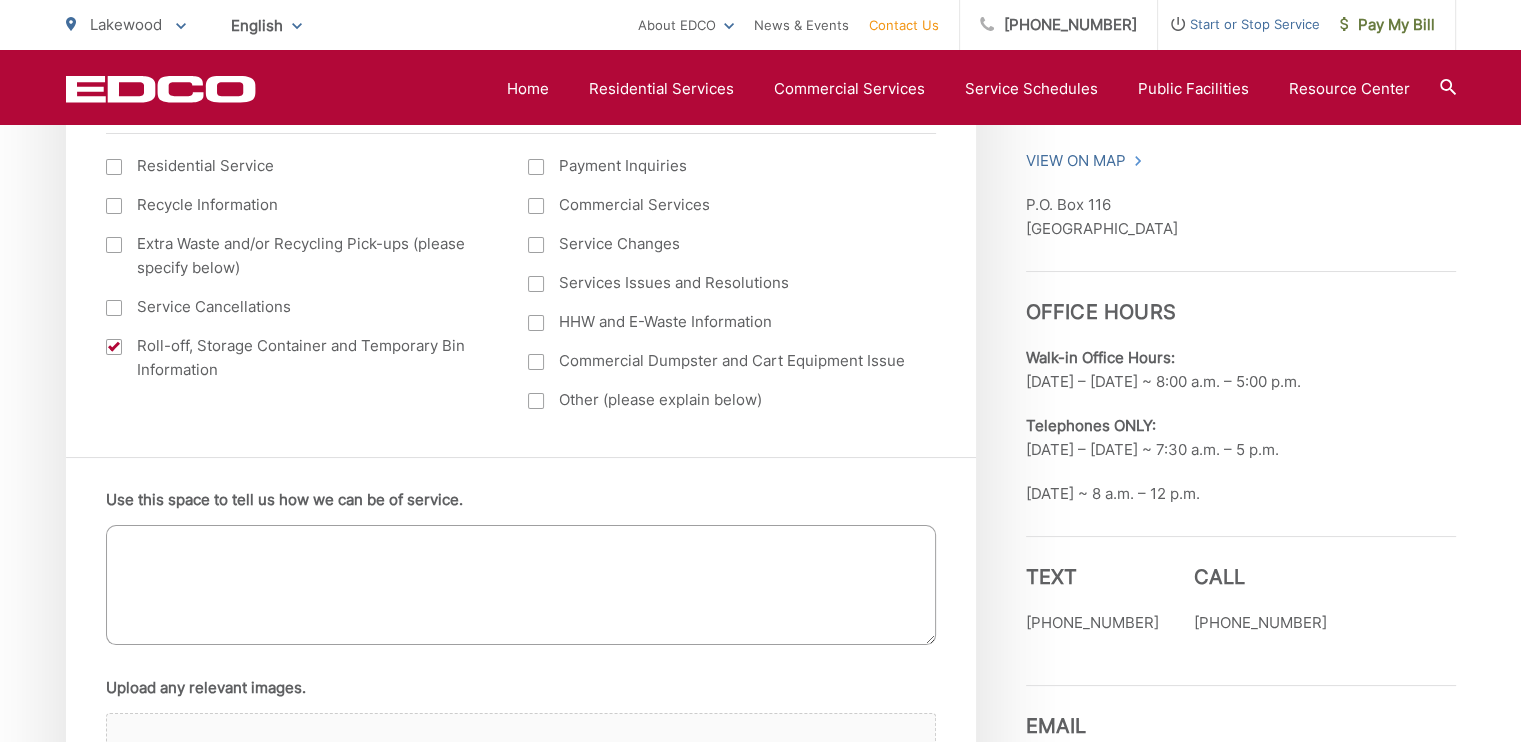 scroll, scrollTop: 960, scrollLeft: 0, axis: vertical 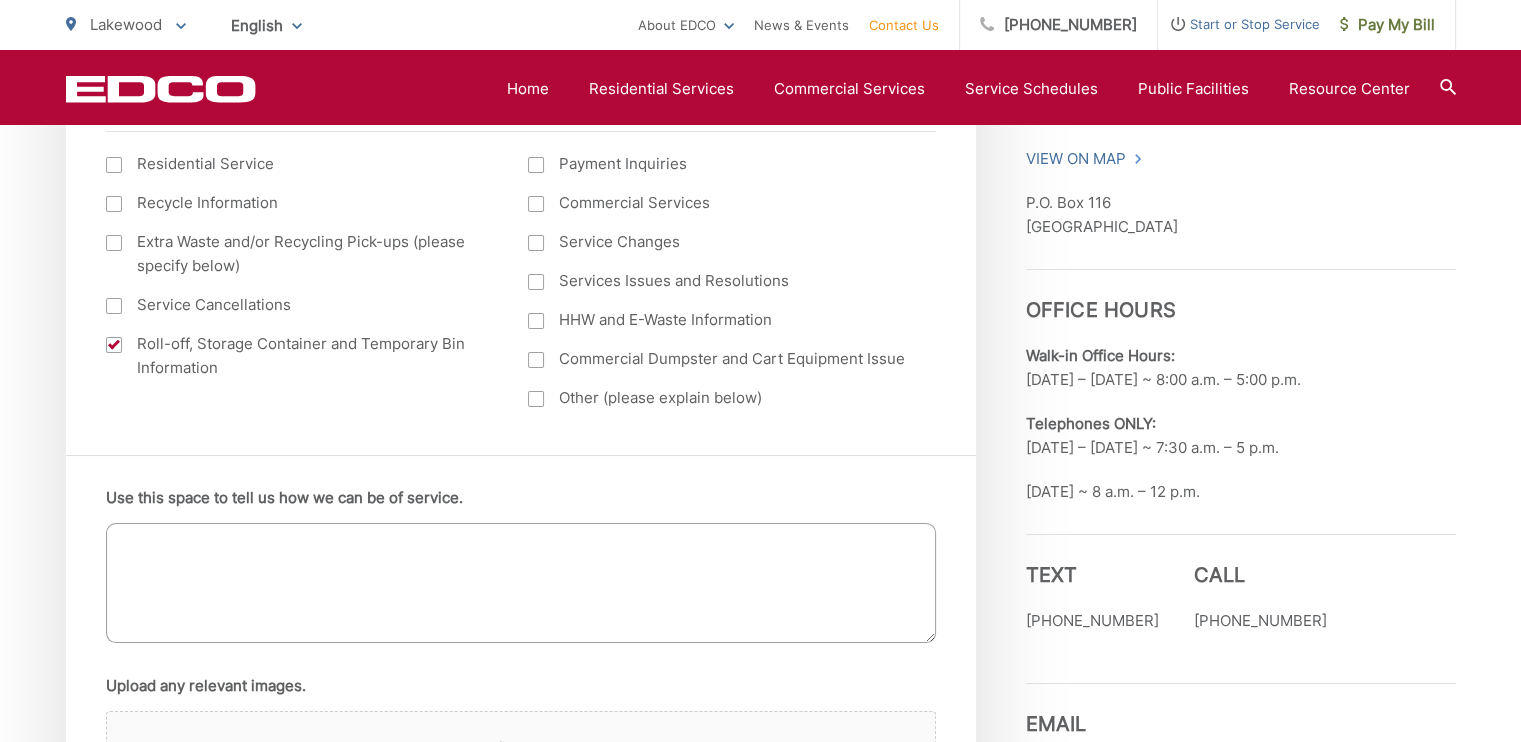 click on "Use this space to tell us how we can be of service." at bounding box center (521, 583) 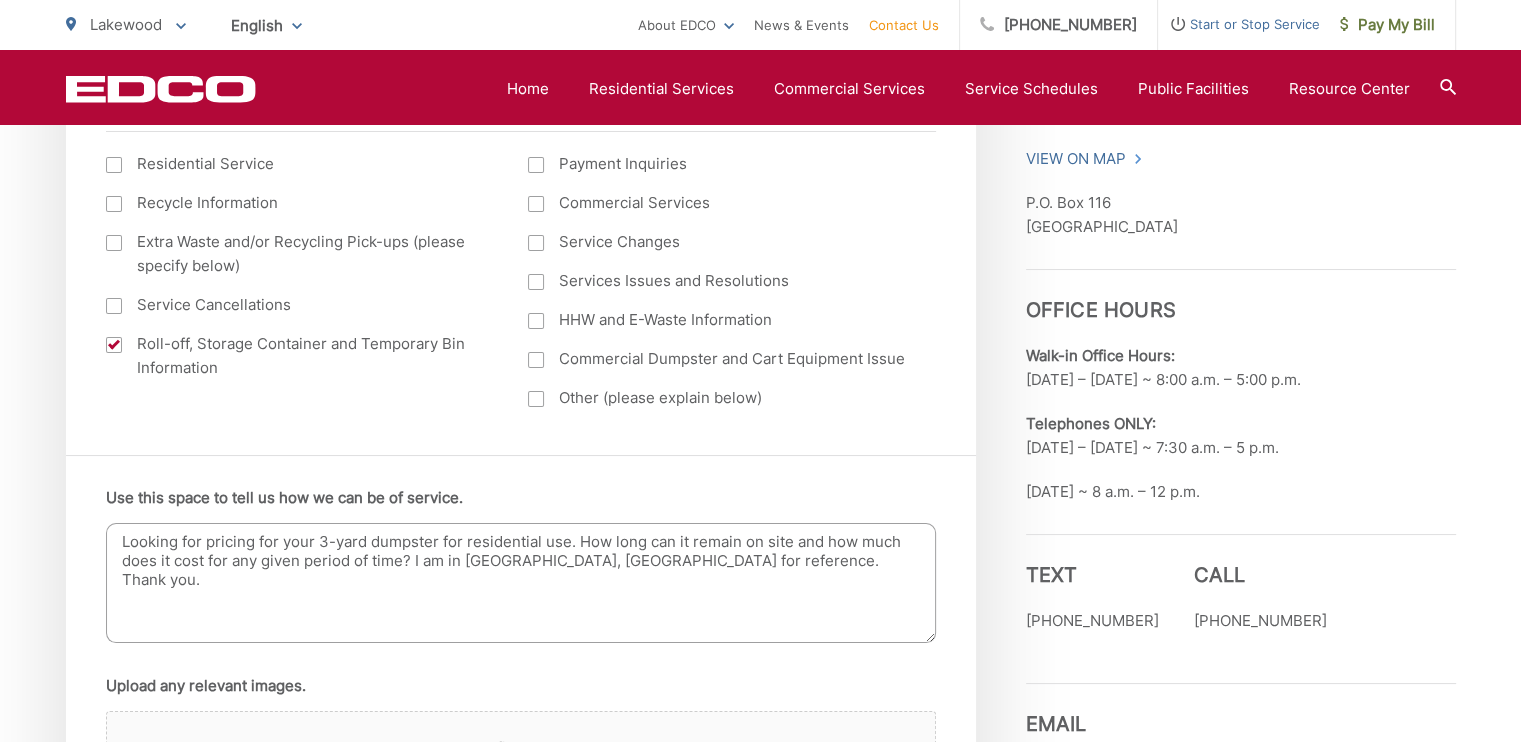 type on "Looking for pricing for your 3-yard dumpster for residential use. How long can it remain on site and how much does it cost for any given period of time? I am in Lakewood, CA 90713 for reference. Thank you." 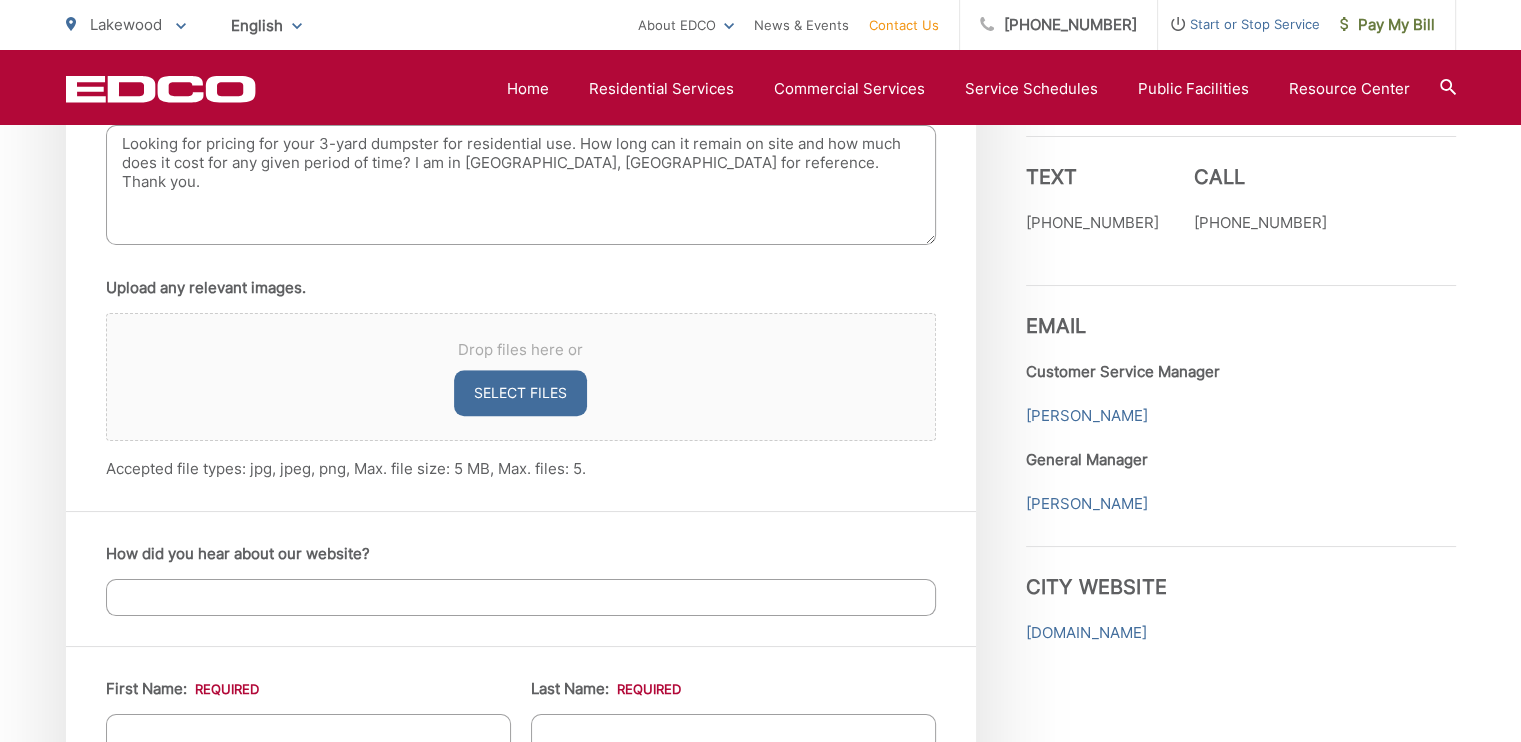scroll, scrollTop: 1360, scrollLeft: 0, axis: vertical 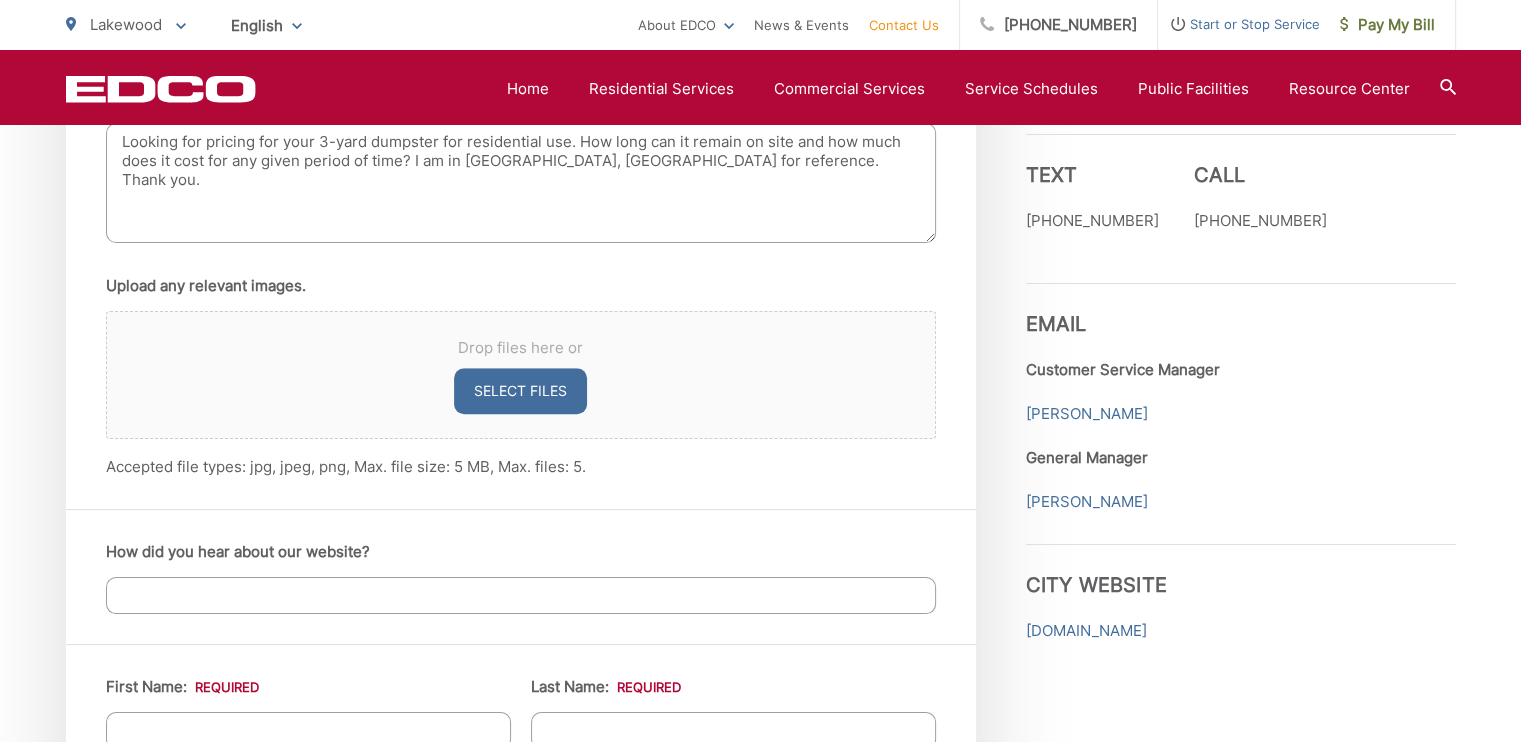 click on "How did you hear about our website?" at bounding box center [521, 595] 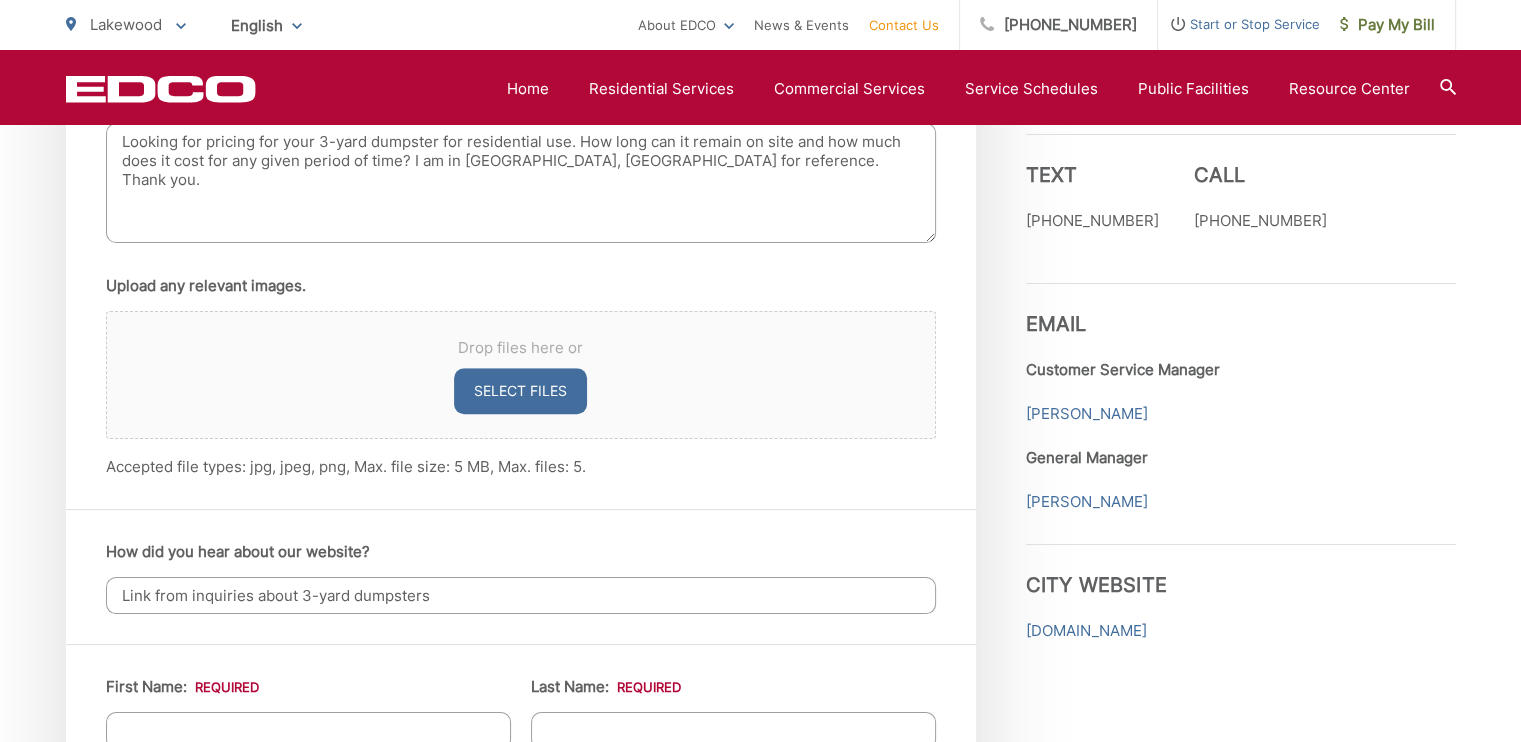 type on "Link from inquiries about 3-yard dumpsters" 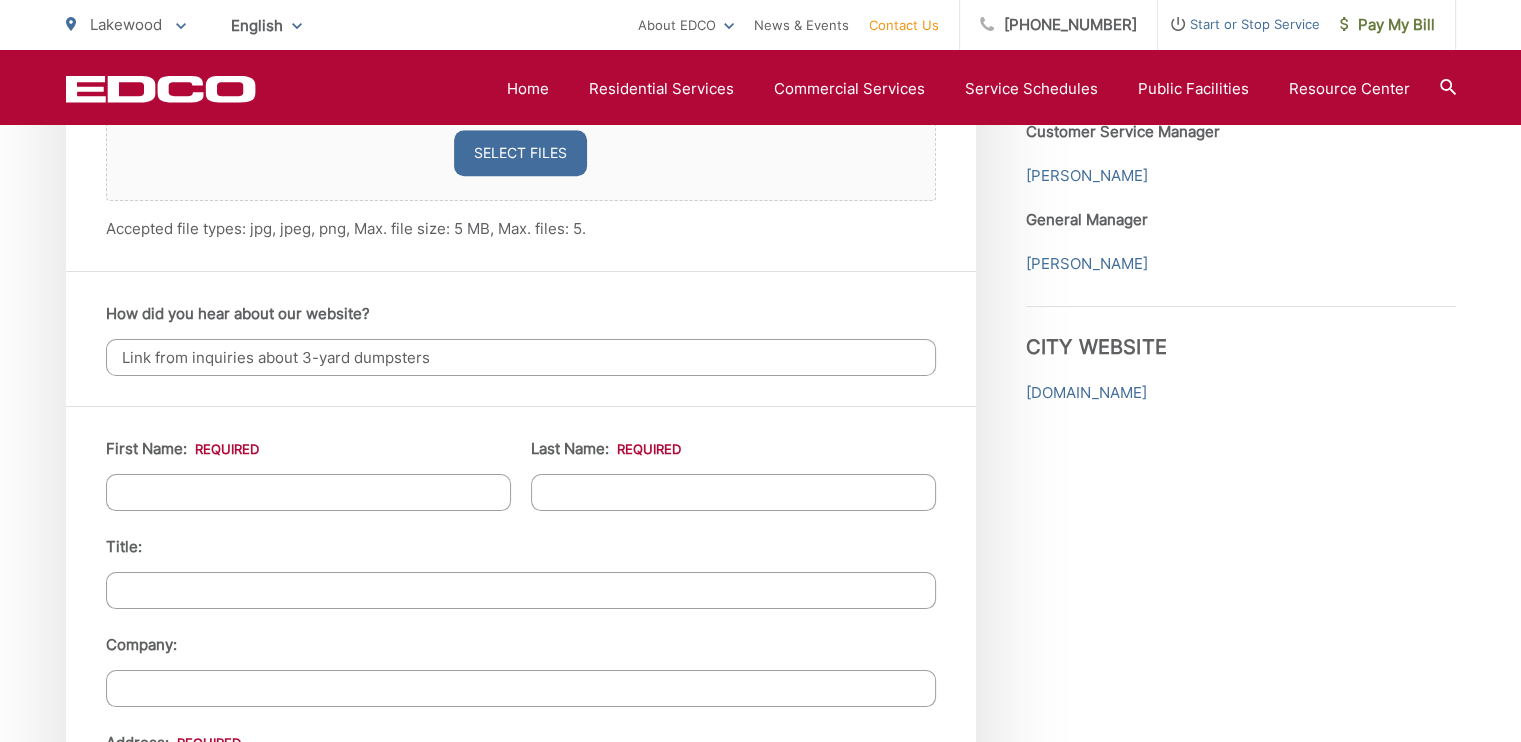 scroll, scrollTop: 1600, scrollLeft: 0, axis: vertical 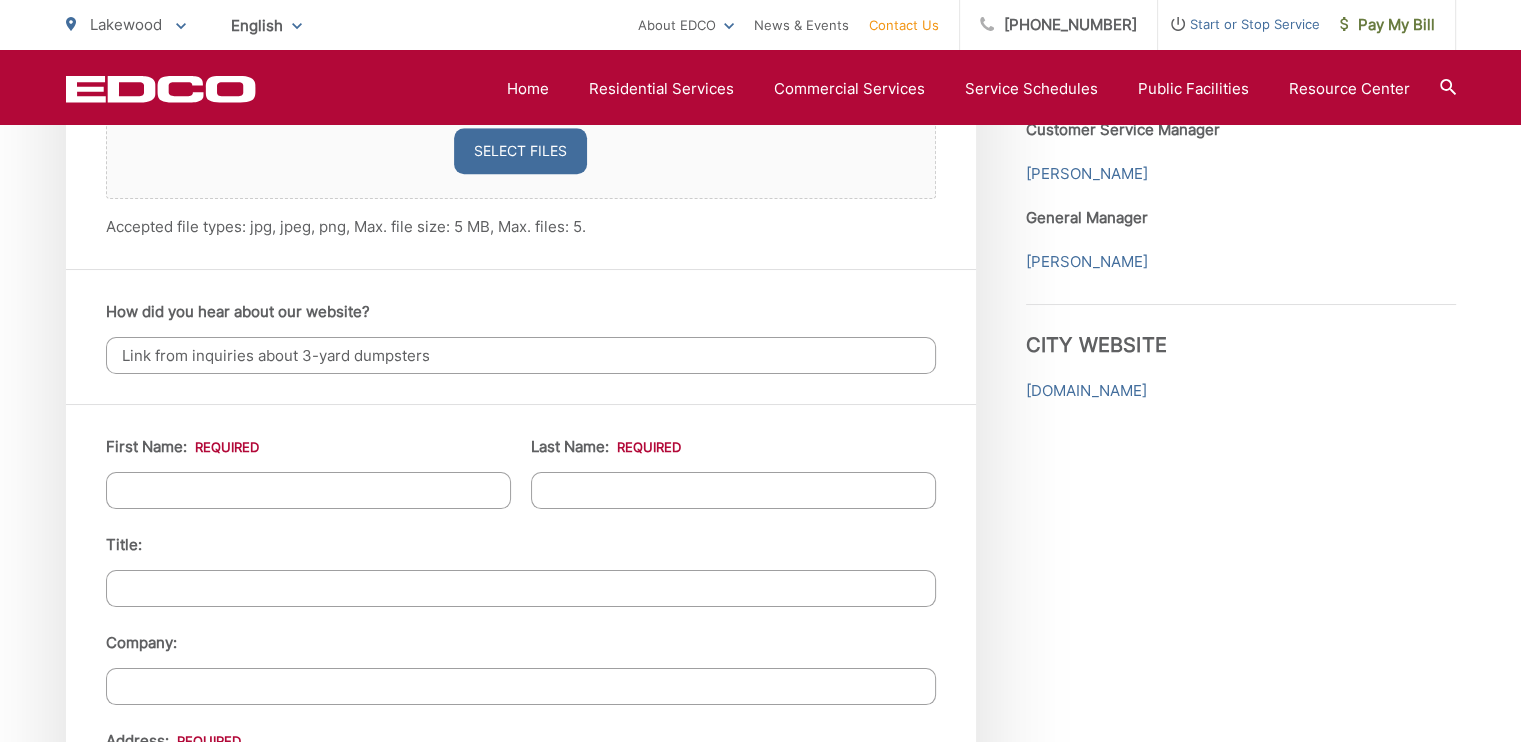 click on "First Name: *" at bounding box center [308, 490] 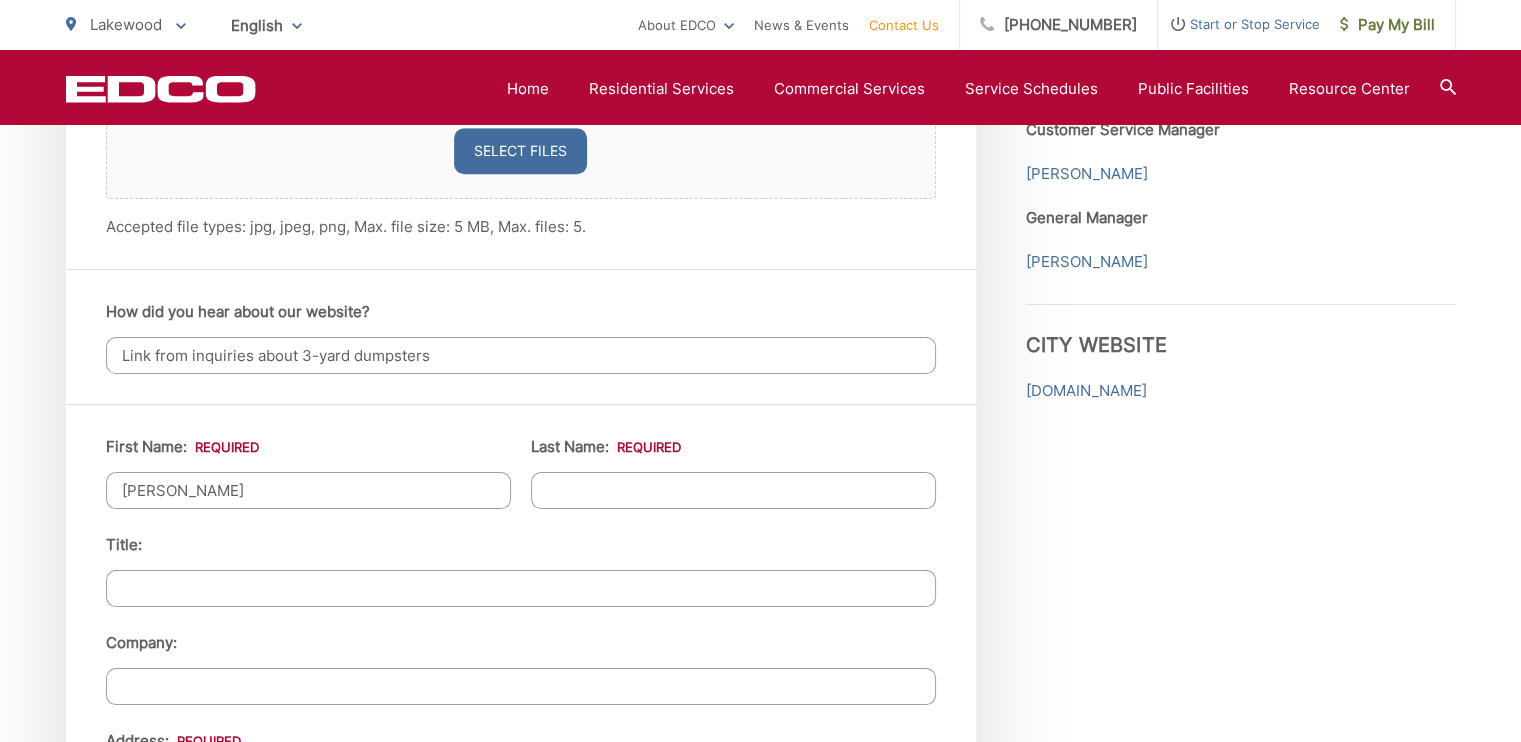 type on "Terry" 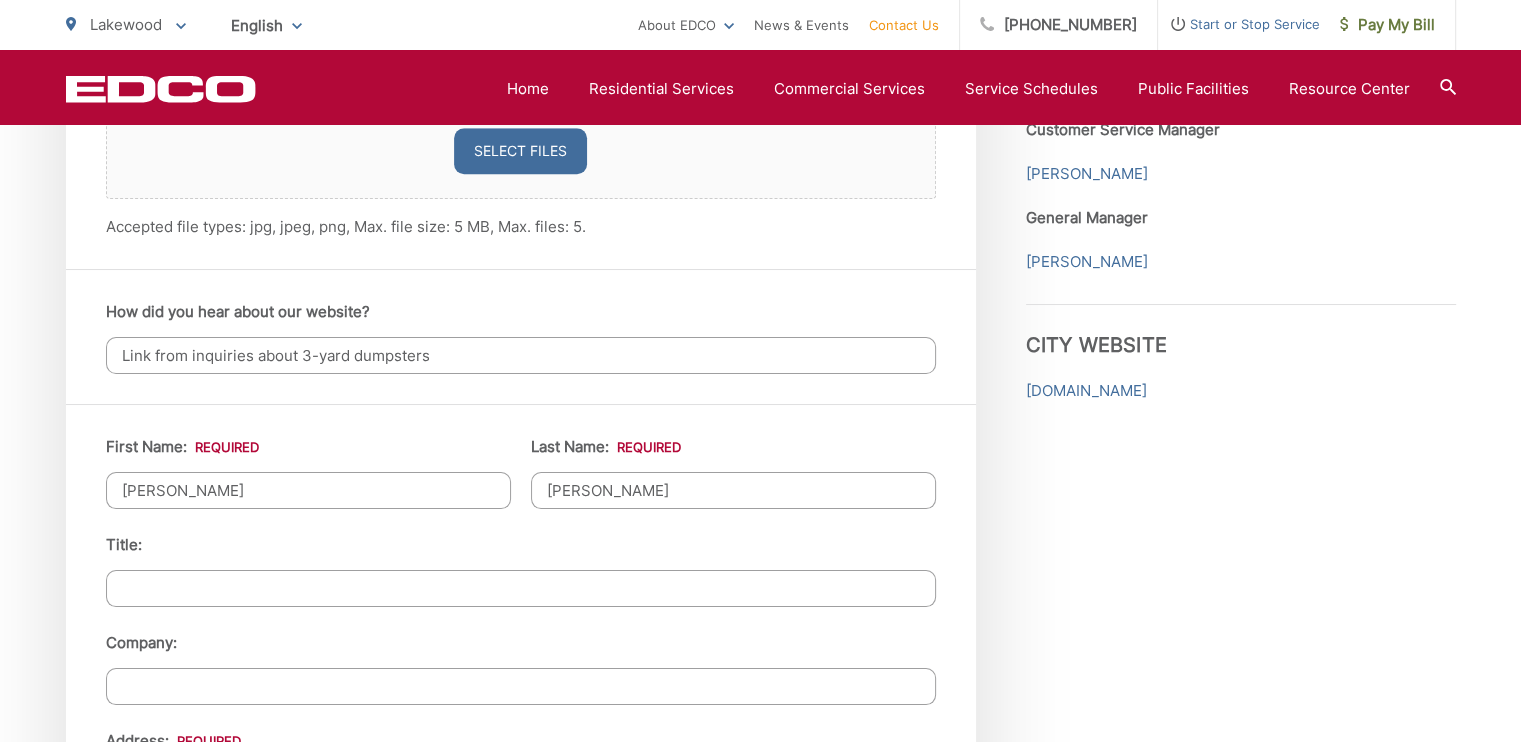 type on "6112 MCKNIGHT DR" 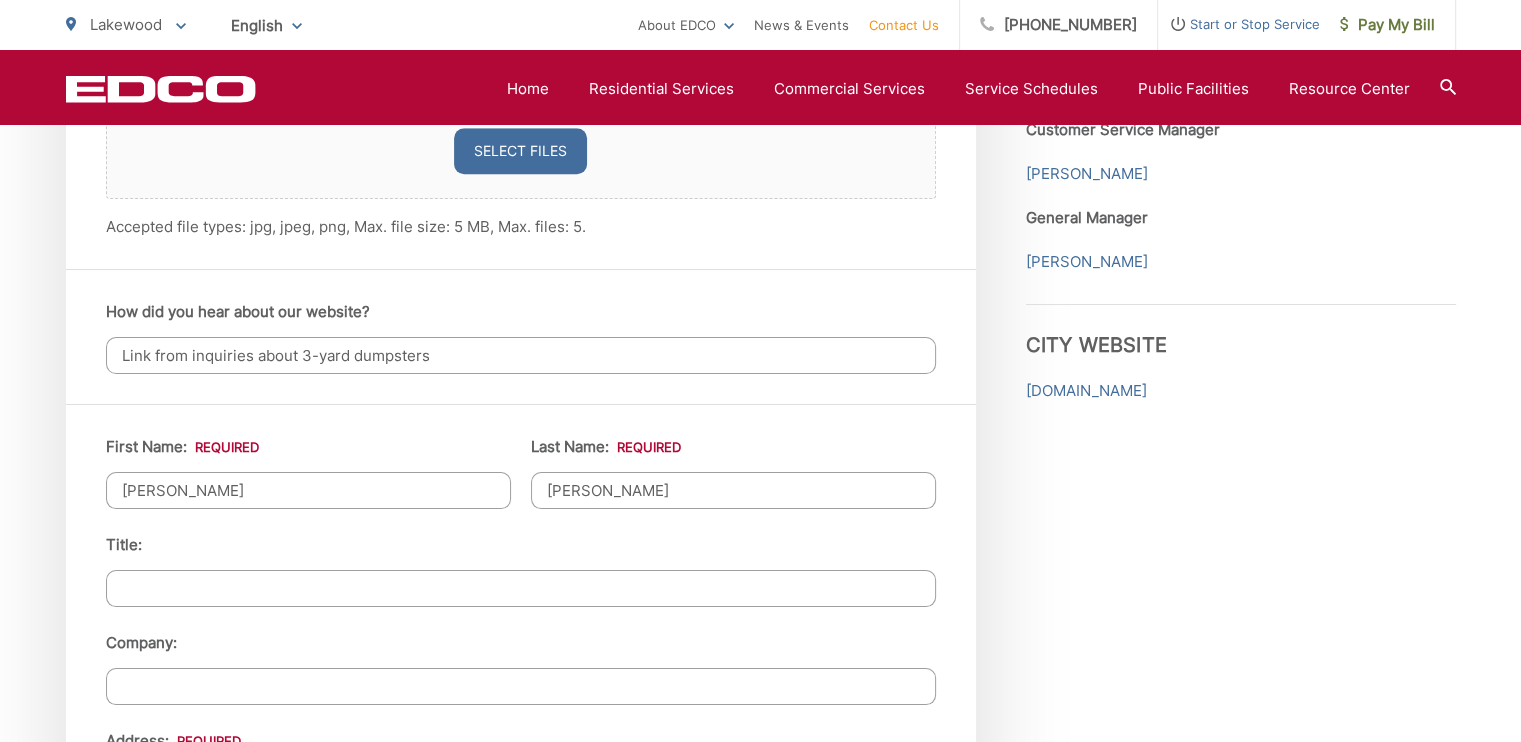 click on "First Name: * Brad Last Name: * Terry Title: Company: Address: * 6112 MCKNIGHT DR Address (line 2): City: * LAKEWOOD Zip Code: * 90713 Telephone: * (562) 505-3750 Fax: Email *
Email:
benchracer2002@yahoo.com
Re-enter Your Email:
benchracer2002@yahoo.com
I prefer to be contacted by: *
Phone
Email
Email Alerts   I would like to receive EDCO email alerts Email Alerts   I would like to receive EDI email alerts Email Alerts   I would like to receive RDS email alerts" at bounding box center (521, 906) 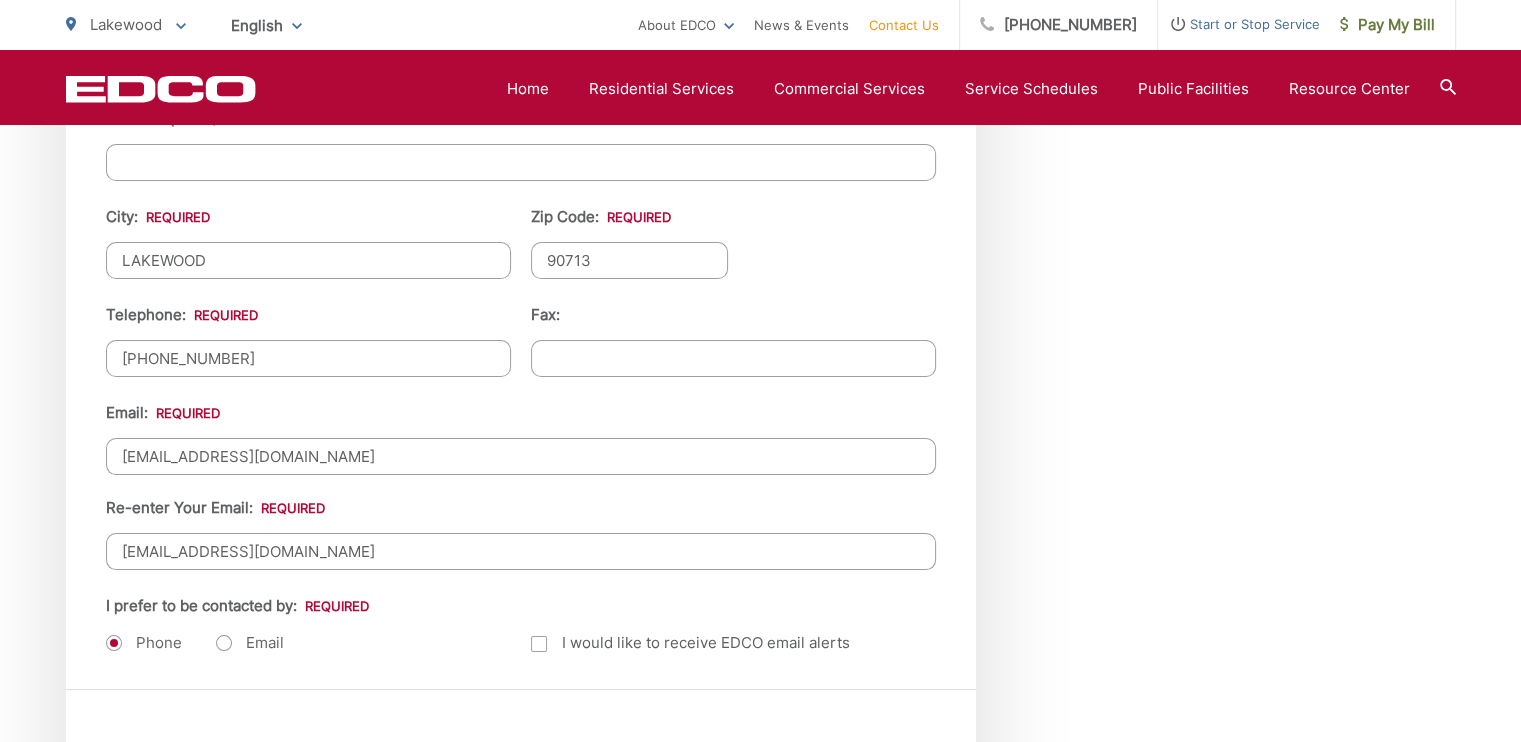 scroll, scrollTop: 2360, scrollLeft: 0, axis: vertical 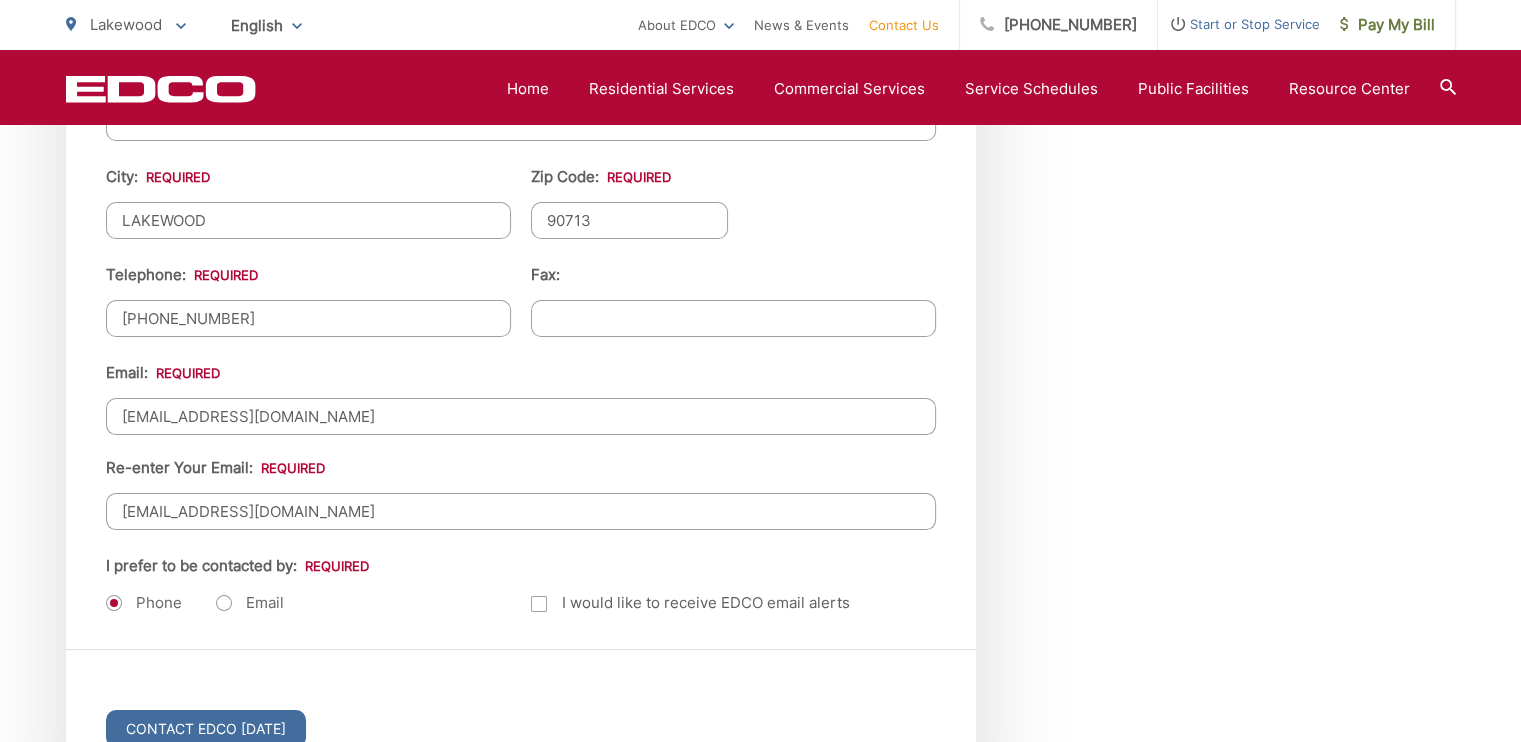 click on "Email" at bounding box center [250, 603] 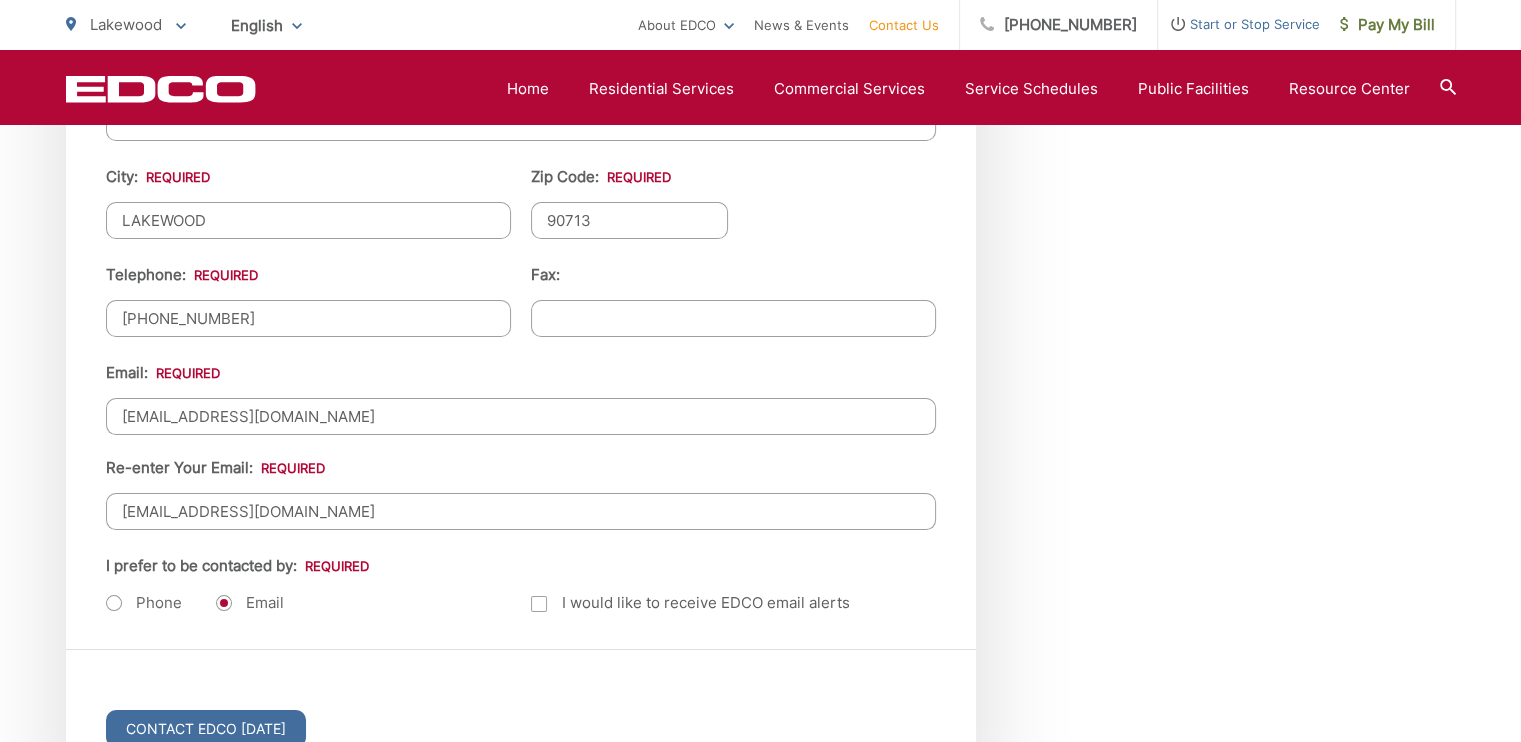 click on "EDCO keeps your response strictly confidential.  We do not provide it to any outside source. You will not receive any unsolicited e-mail as a result of your input. Please expect a response within one business day.
* Please be aware that email providers include spam blockers that can affect the delivery and display of some email messages and/or cause a response email to be sent to a junk folder. This means that sometimes those desired e-mail communications might not reach you. To ensure that you receive a response from EDCO and that it displays correctly in your Inbox, we recommend adding our domain (edcodisposal.com) to your list of safe senders or periodically checking your Junk folder for our response email. Thank you.
Entry Status None
*" at bounding box center (760, -420) 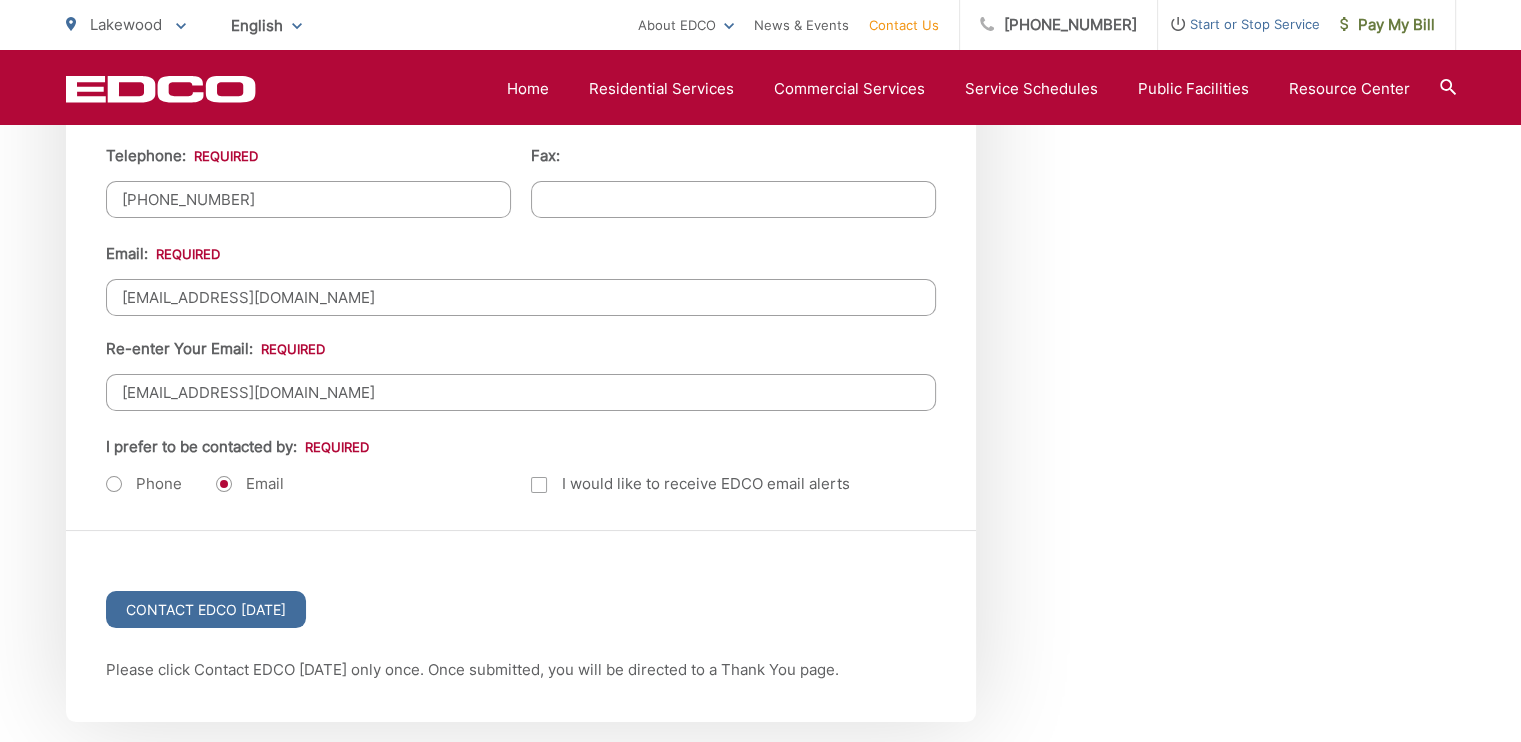 scroll, scrollTop: 2480, scrollLeft: 0, axis: vertical 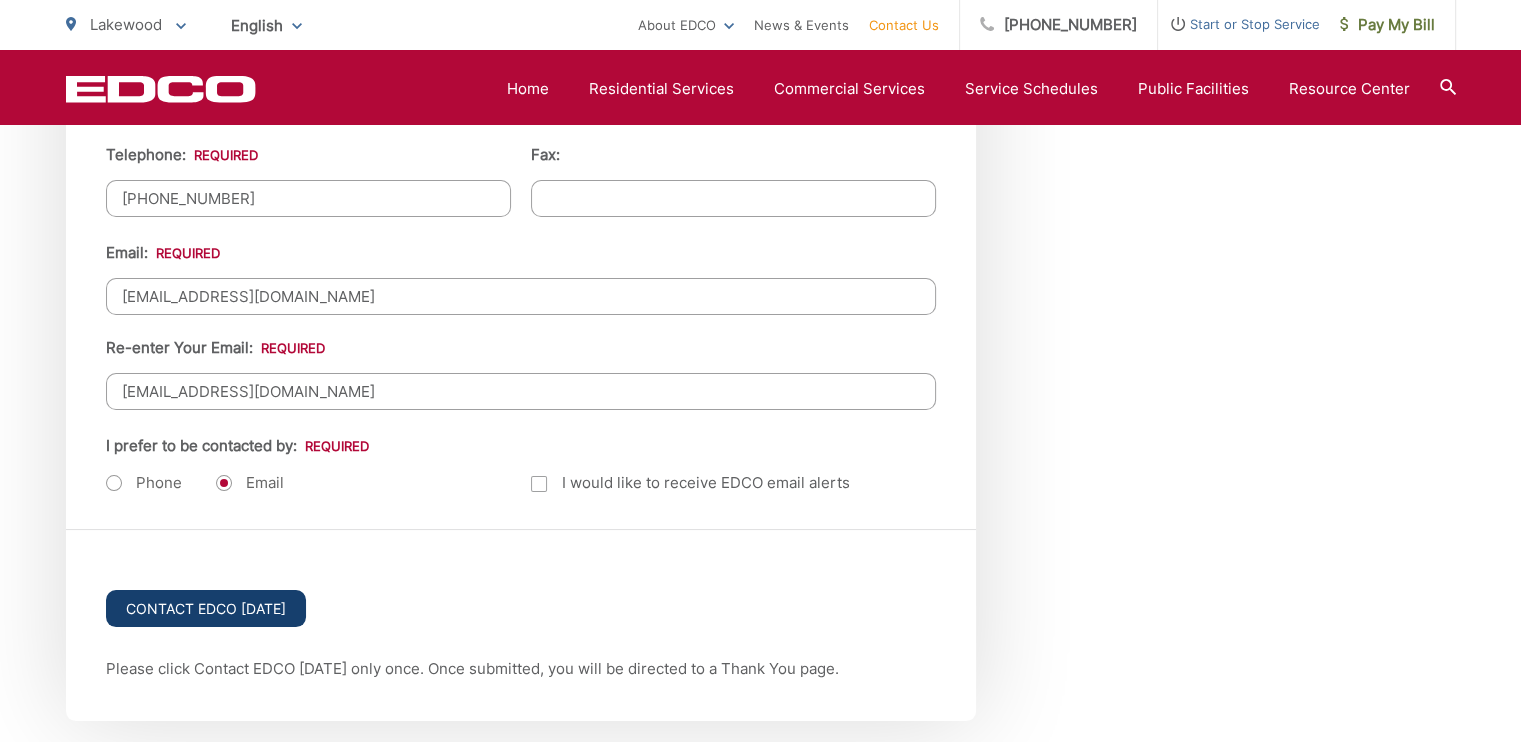 click on "Contact EDCO Today" at bounding box center (206, 608) 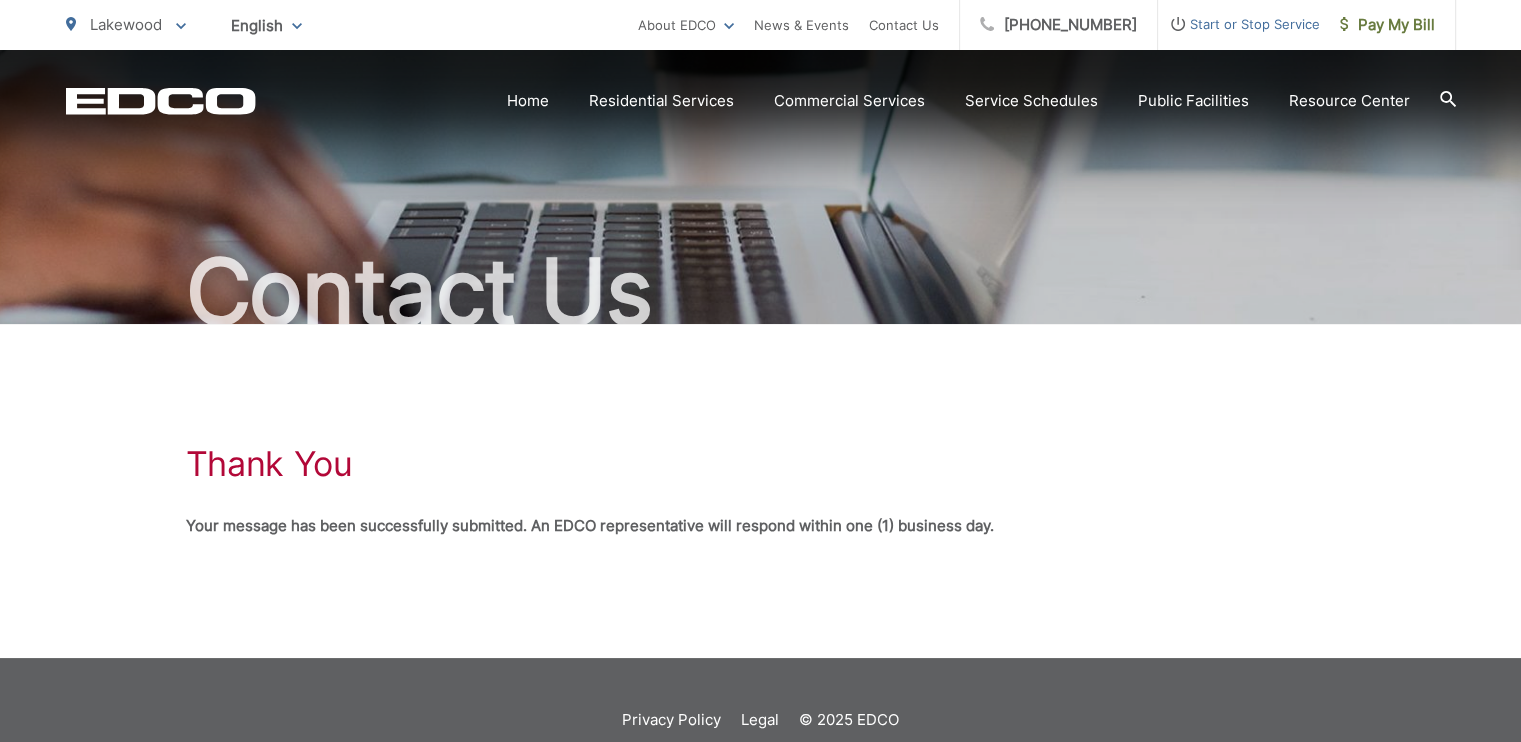 scroll, scrollTop: 0, scrollLeft: 0, axis: both 